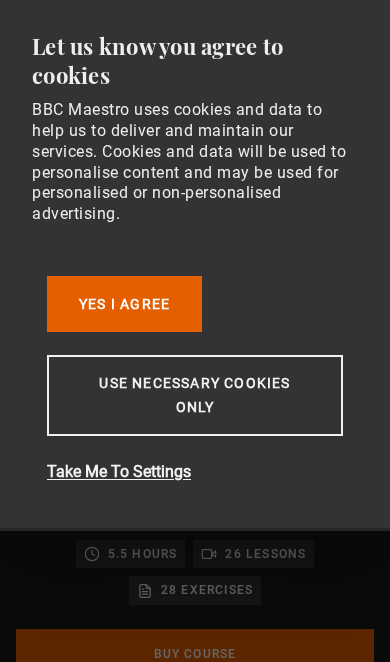 scroll, scrollTop: 0, scrollLeft: 0, axis: both 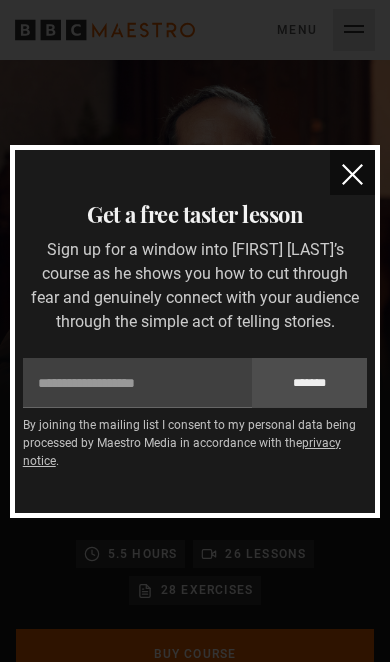 click at bounding box center (352, 174) 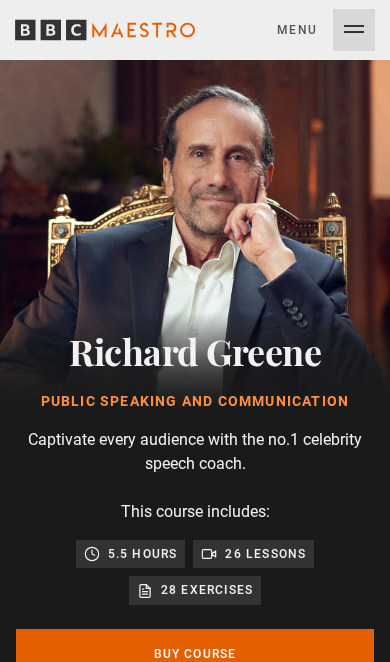 click 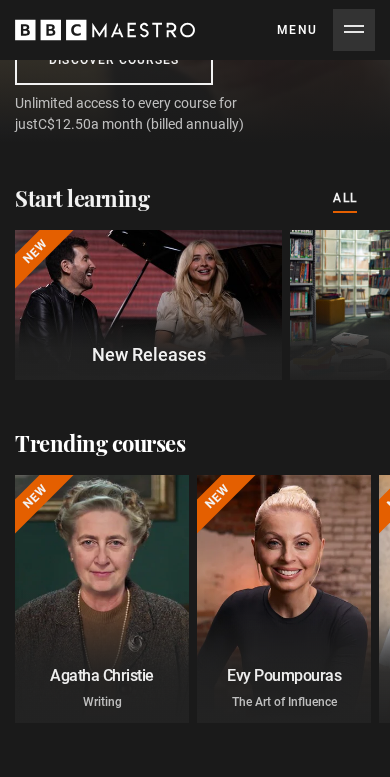 scroll, scrollTop: 500, scrollLeft: 0, axis: vertical 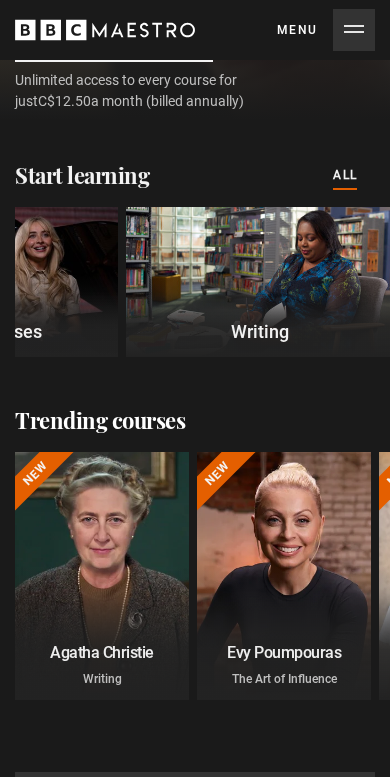 click at bounding box center [259, 282] 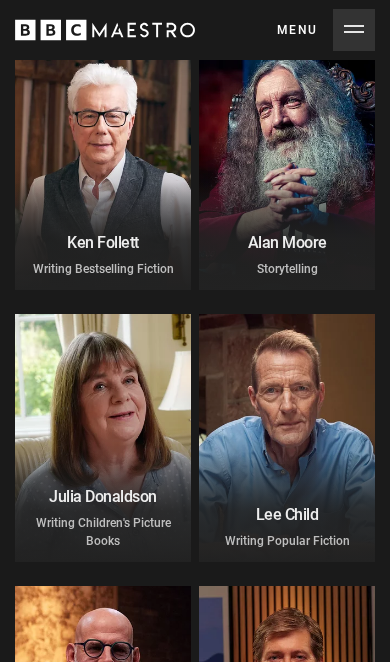 scroll, scrollTop: 728, scrollLeft: 0, axis: vertical 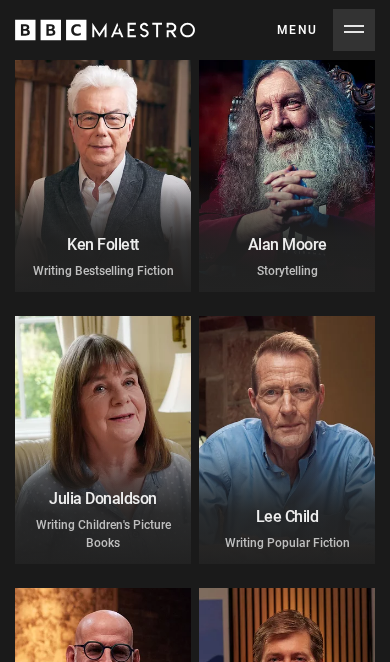 click at bounding box center [287, 168] 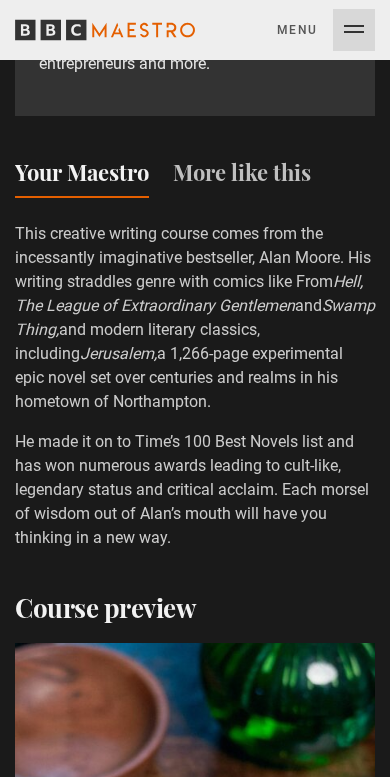 scroll, scrollTop: 1546, scrollLeft: 0, axis: vertical 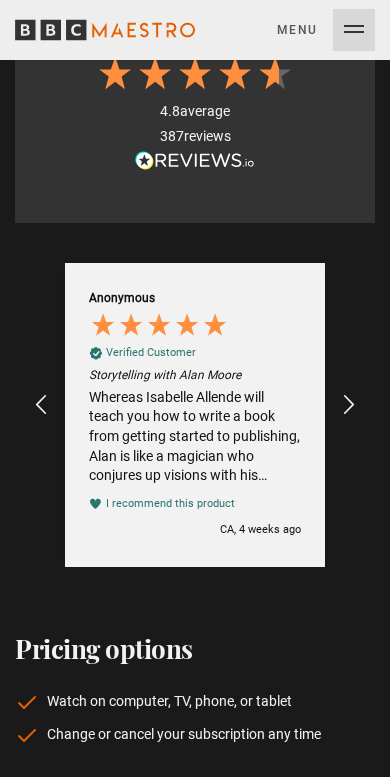 click on "Whereas Isabelle Allende will teach you how to write a book from getting started to publishing, Alan is like a magician who conjures up visions with his mastery of the English language. He speaks more about the history of writing and the evolution of writing, to an esoteric level but can then drop to details associated with specific words, including where they come from.  He uses examples from an amazing breadth of authors and wants to bring magic to your writing.  How to it's not, expanding your mind is what Alan's about.  How do you make everything exciting? Just listening to him talk is interesting." at bounding box center (195, 438) 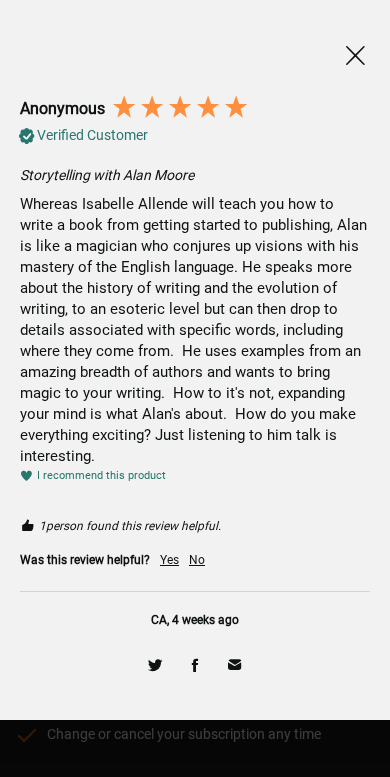 click at bounding box center [355, 55] 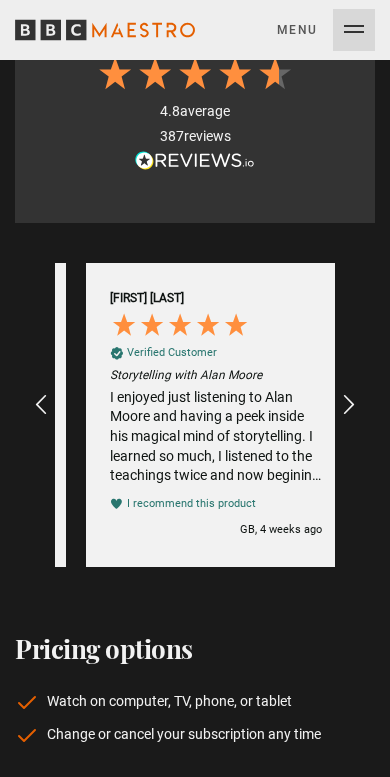 scroll, scrollTop: 0, scrollLeft: 840, axis: horizontal 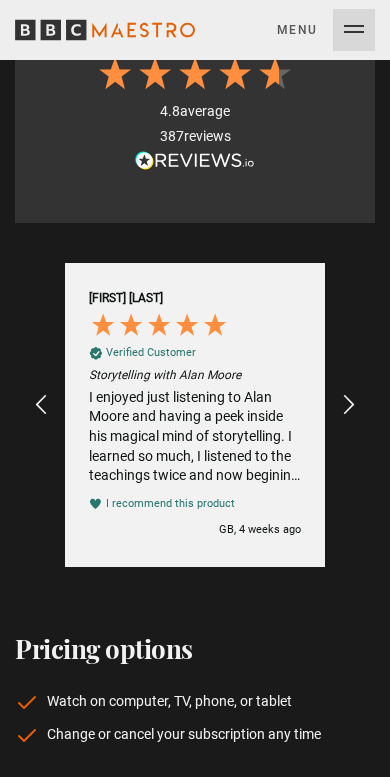 click on "I enjoyed just listening to Alan Moore and having a peek inside his magical mind of storytelling. I learned so much, I listened to the teachings twice and now begining to work with the magic of writing in a more inquisitive way, Alan is a true magician of the Bardic arts." at bounding box center [195, 437] 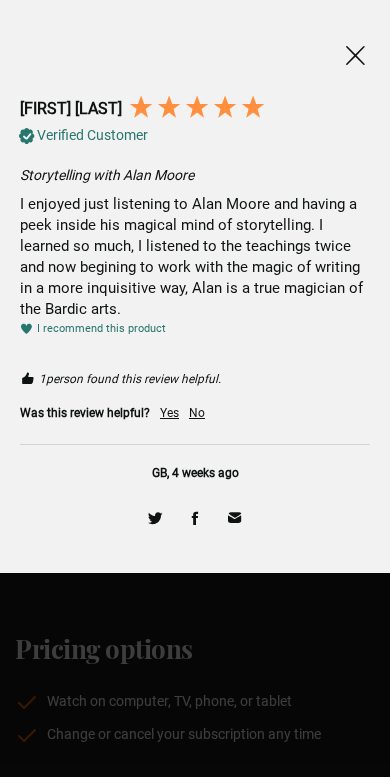click at bounding box center (355, 55) 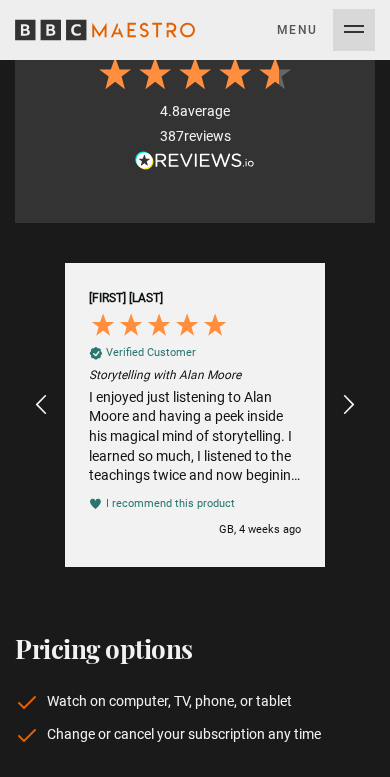 click at bounding box center (349, 405) 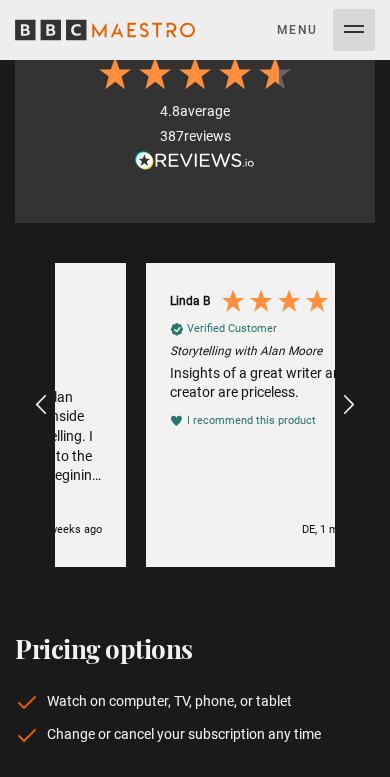 scroll, scrollTop: 0, scrollLeft: 1120, axis: horizontal 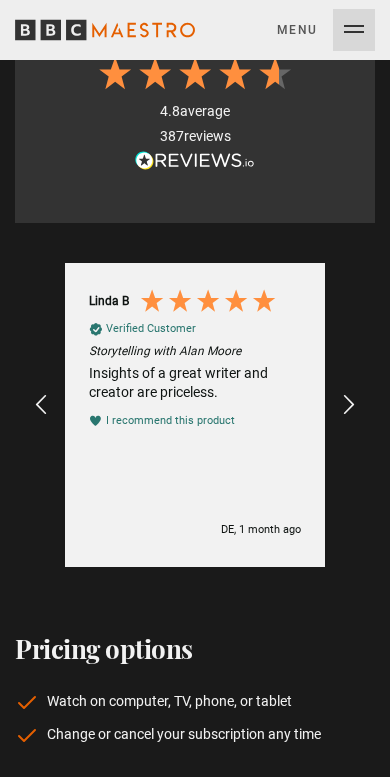 click at bounding box center [349, 405] 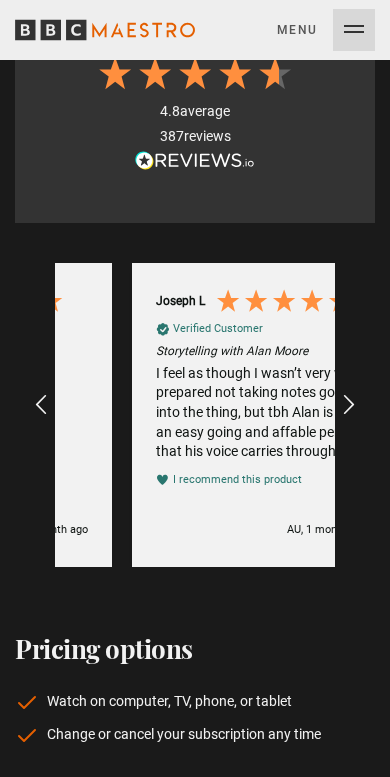 scroll, scrollTop: 0, scrollLeft: 1400, axis: horizontal 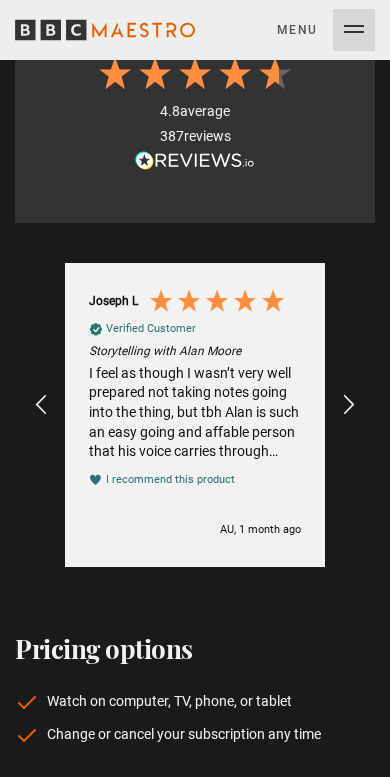 click on "I feel as though I wasn’t very well prepared not taking notes going into the thing,  but tbh Alan is such an easy going and affable person that his voice carries through everything he can impart. Lol jokes he's very grumpy, but that just seems like what happens when you've been a writer for 40 years. ...in closing, I've completely changed the way I approach the very idea of stories and should probably get to the writing of them.
❤️‍🔥
J" at bounding box center (195, 413) 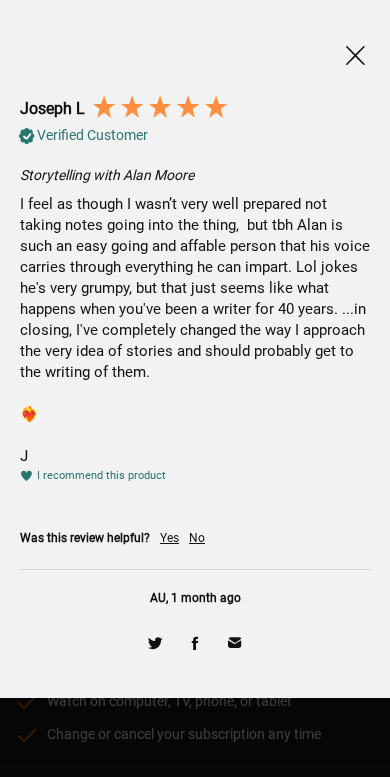 click on "Joseph L Verified Customer Storytelling with Alan Moore I feel as though I wasn’t very well prepared not taking notes going into the thing,  but tbh Alan is such an easy going and affable person that his voice carries through everything he can impart. Lol jokes he's very grumpy, but that just seems like what happens when you've been a writer for 40 years. ...in closing, I've completely changed the way I approach the very idea of stories and should probably get to the writing of them.
❤️‍🔥
J I recommend this product  Was this review helpful? Yes No AU, 1 month ago" at bounding box center (195, 349) 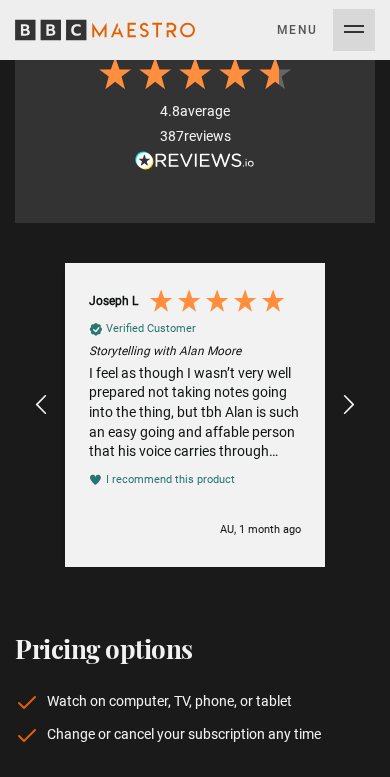 click at bounding box center [349, 405] 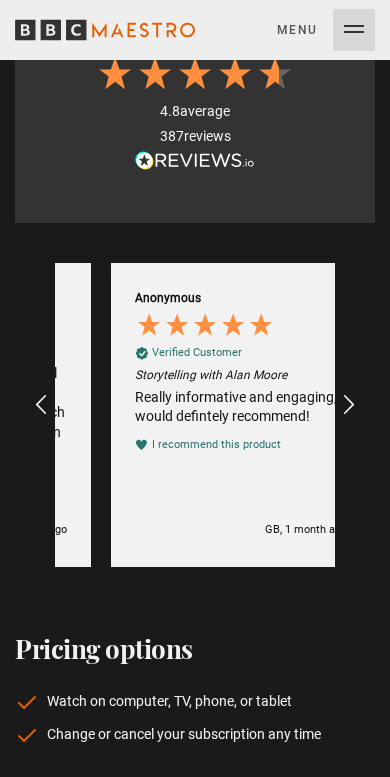 scroll, scrollTop: 0, scrollLeft: 1680, axis: horizontal 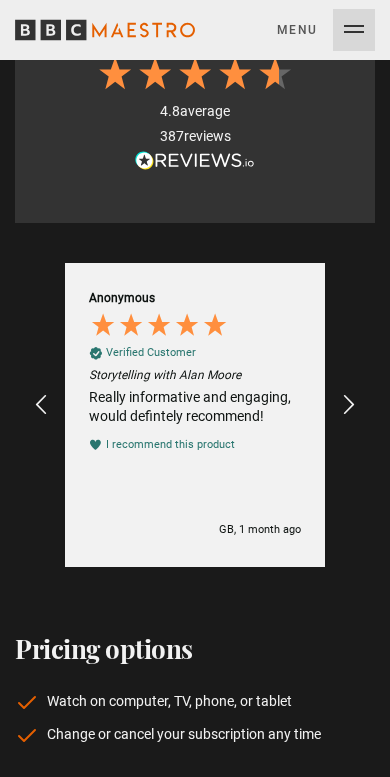click at bounding box center [349, 405] 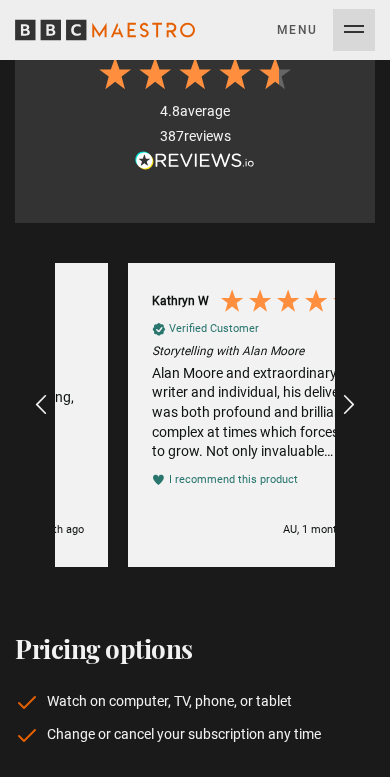 scroll, scrollTop: 0, scrollLeft: 1960, axis: horizontal 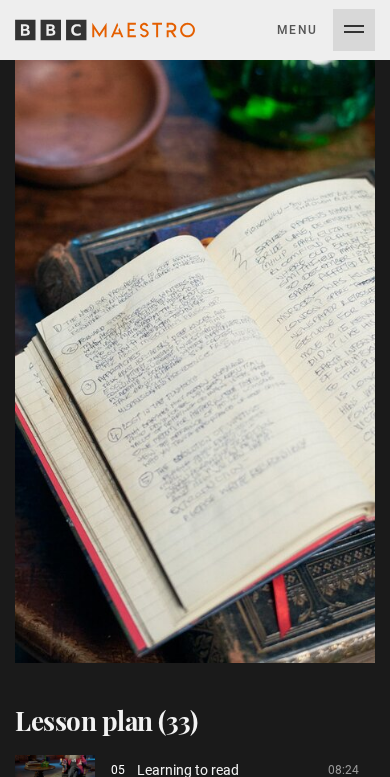 click on "Menu
Close" at bounding box center [326, 30] 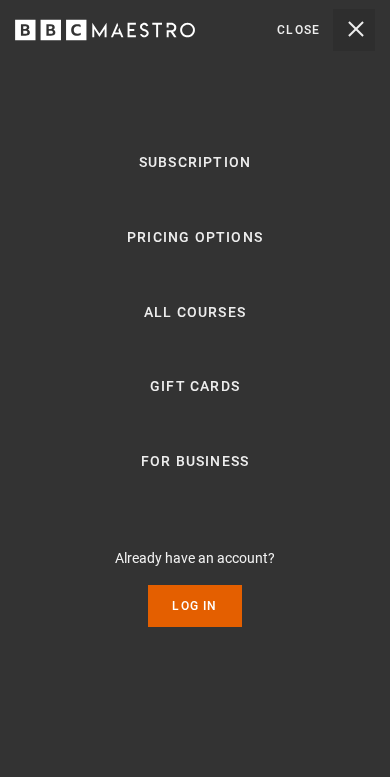 click on "Pricing Options" at bounding box center [195, 238] 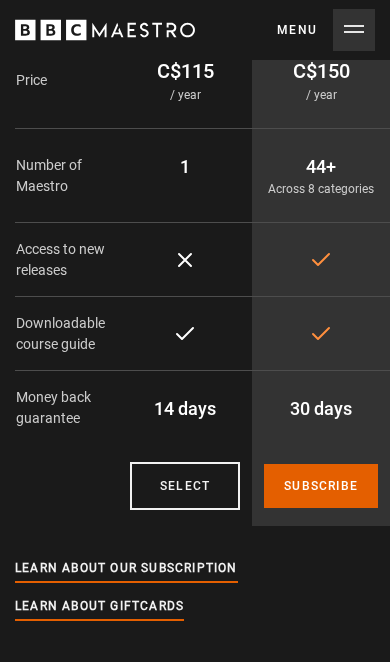 scroll, scrollTop: 0, scrollLeft: 0, axis: both 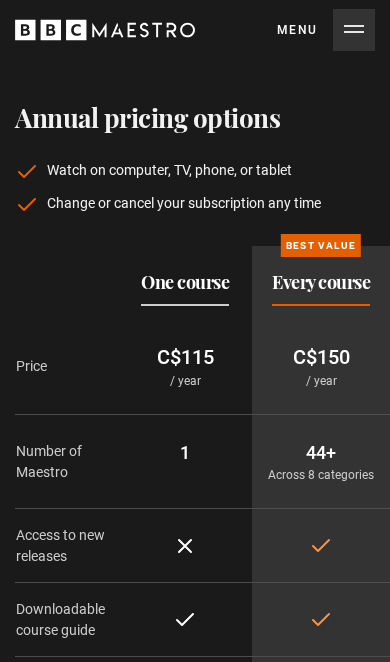 click on "Menu
Close" at bounding box center [326, 30] 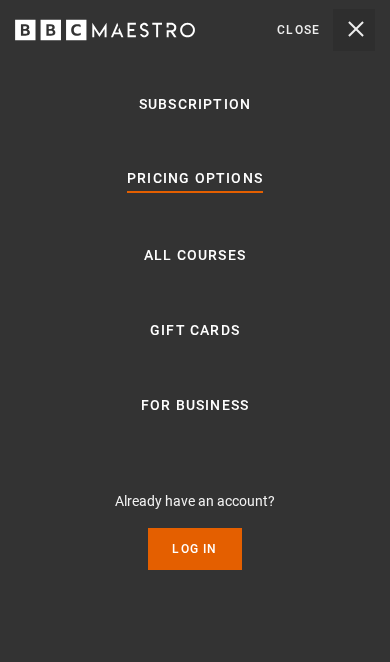 click on "All Courses" at bounding box center [195, 256] 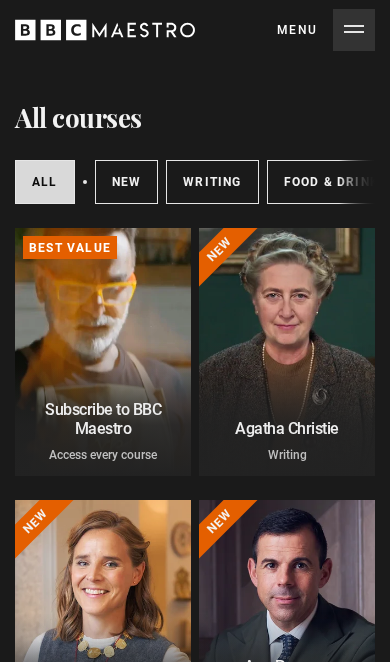 scroll, scrollTop: 0, scrollLeft: 0, axis: both 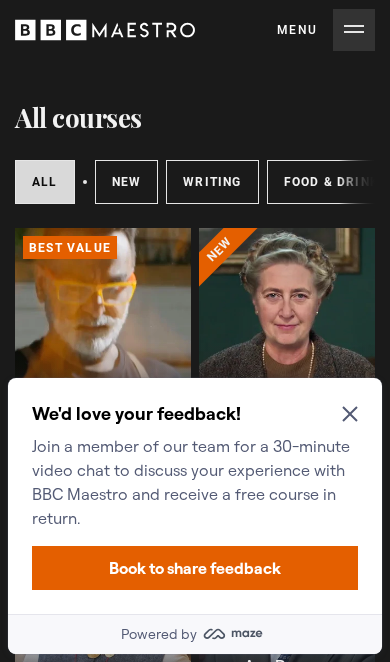 click on "We'd love your feedback! Join a member of our team for a 30-minute video chat to discuss your experience with BBC Maestro and receive a free course in return." at bounding box center [195, 466] 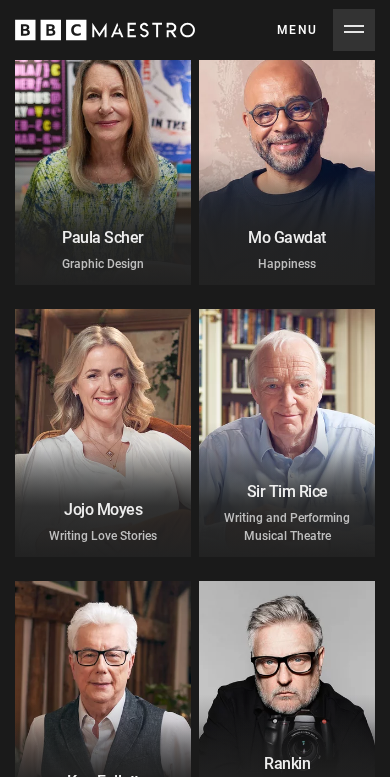 scroll, scrollTop: 2925, scrollLeft: 0, axis: vertical 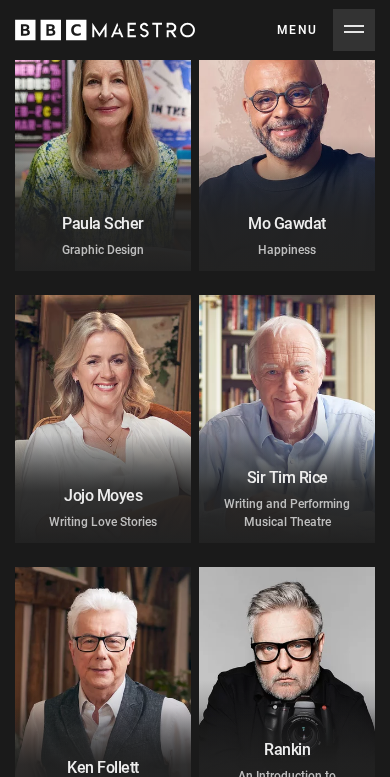 click at bounding box center [103, 147] 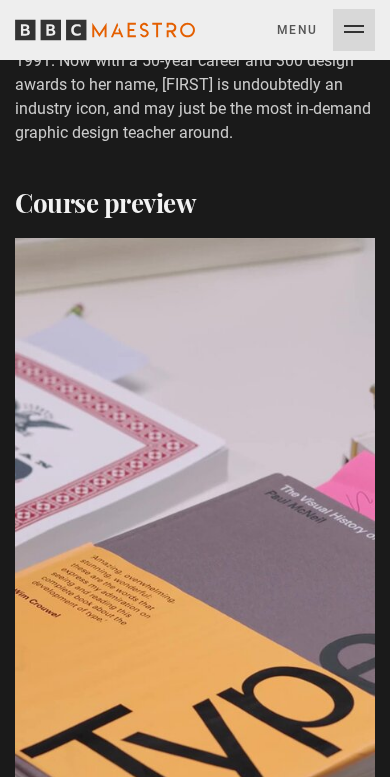 scroll, scrollTop: 2371, scrollLeft: 0, axis: vertical 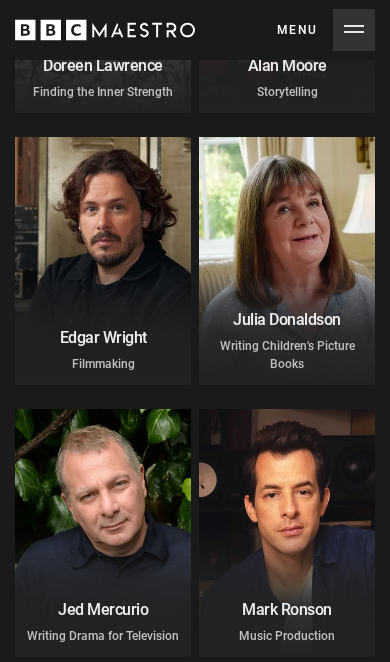 click at bounding box center (103, 262) 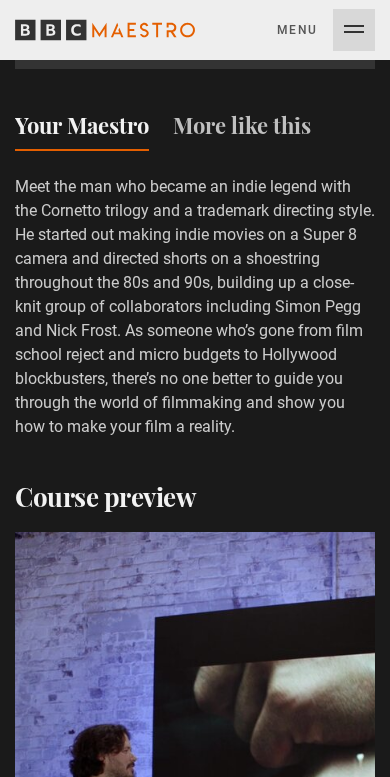 scroll, scrollTop: 1819, scrollLeft: 0, axis: vertical 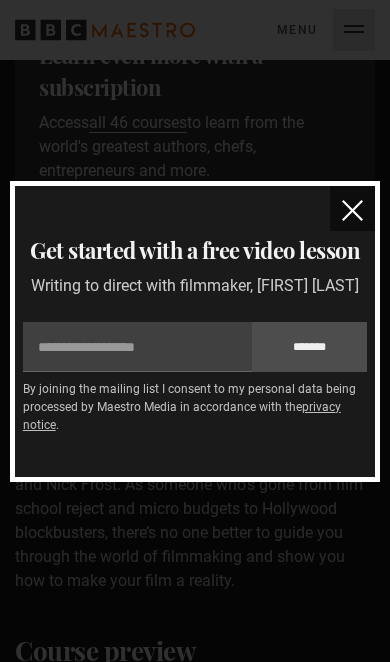 click at bounding box center (352, 210) 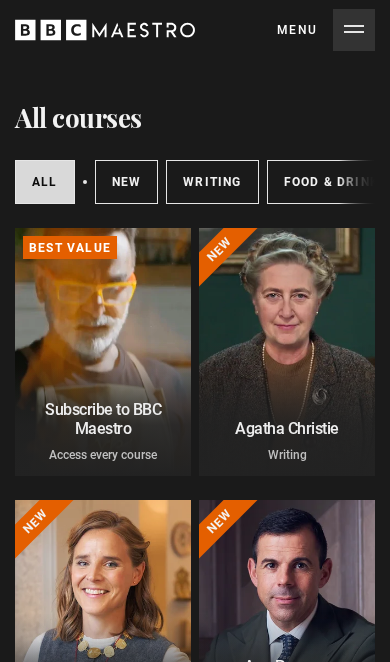 scroll, scrollTop: 0, scrollLeft: 0, axis: both 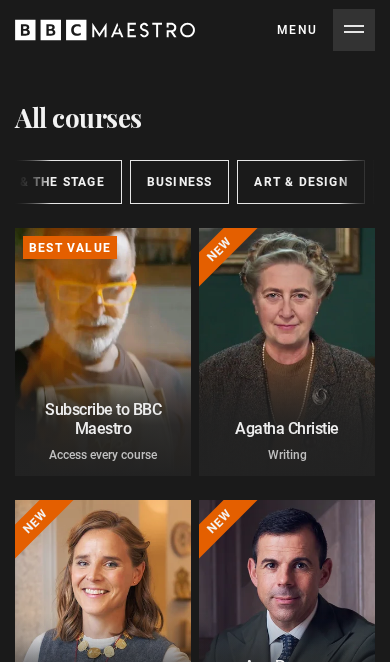click on "Art & Design" at bounding box center (300, 182) 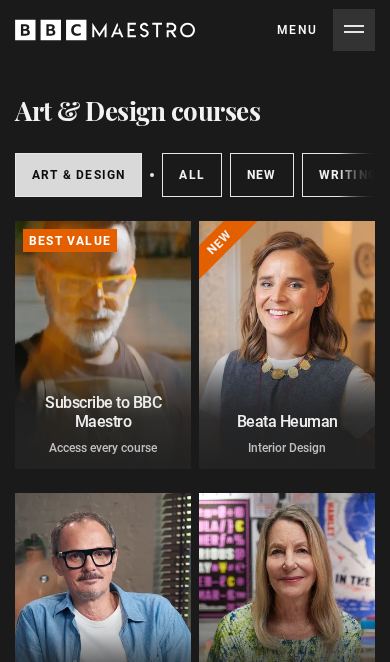 scroll, scrollTop: 0, scrollLeft: 0, axis: both 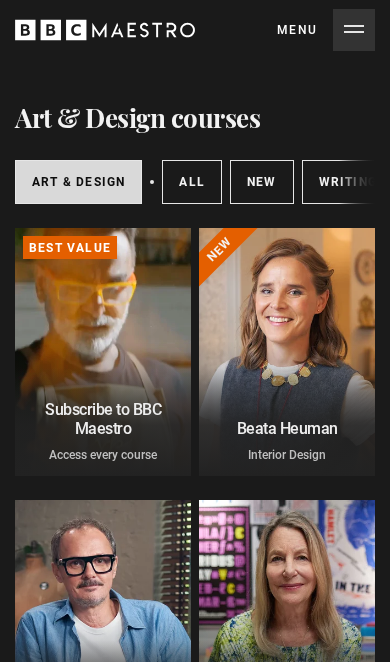 click on "Writing" at bounding box center [348, 182] 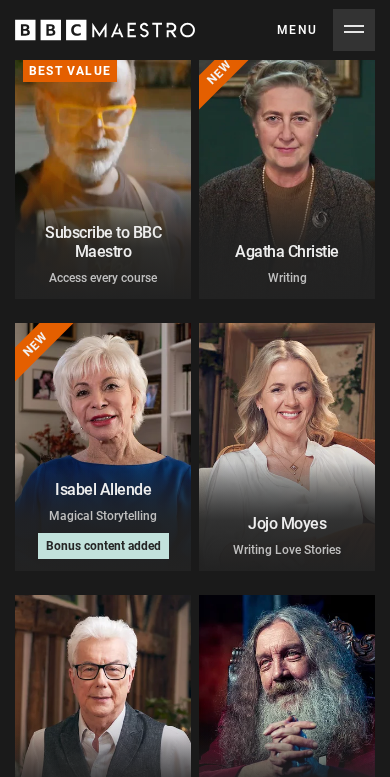 scroll, scrollTop: 228, scrollLeft: 0, axis: vertical 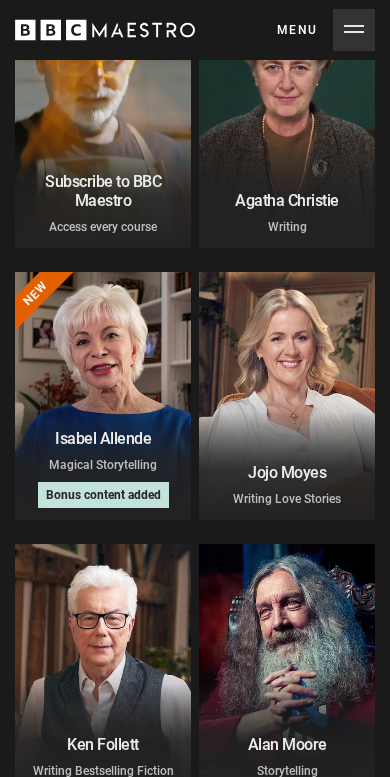 click at bounding box center [287, 124] 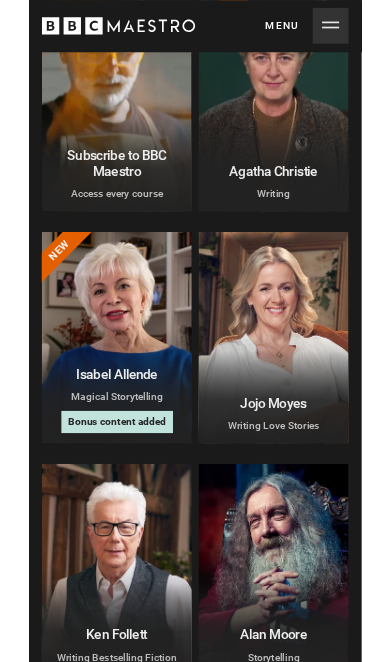 scroll, scrollTop: 0, scrollLeft: 0, axis: both 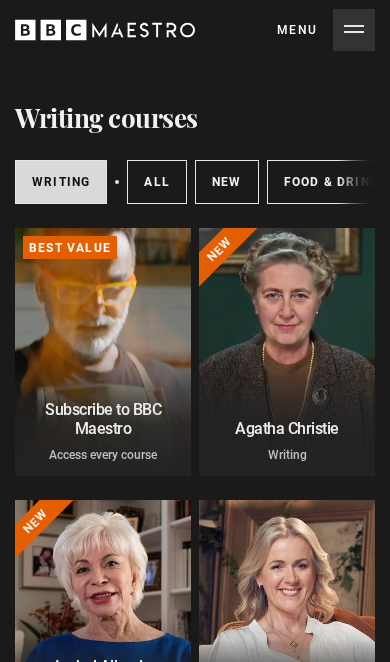 click on "Food & Drink" at bounding box center (331, 182) 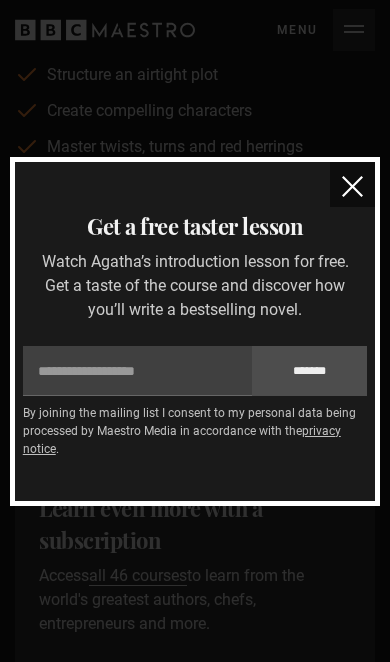 scroll, scrollTop: 995, scrollLeft: 0, axis: vertical 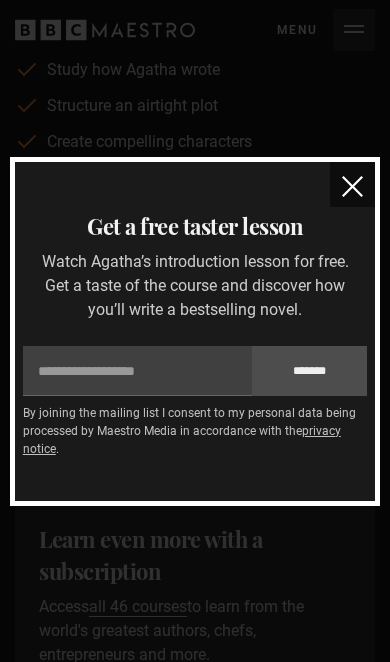 click at bounding box center [352, 186] 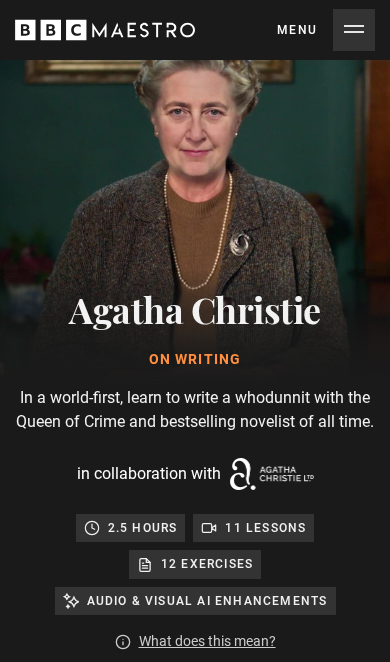 scroll, scrollTop: 0, scrollLeft: 0, axis: both 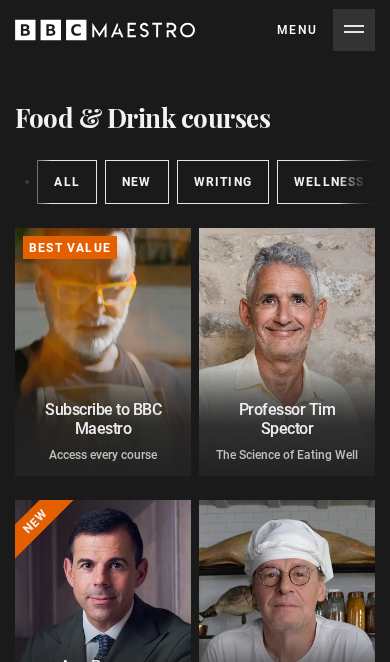 click on "Writing" at bounding box center (223, 182) 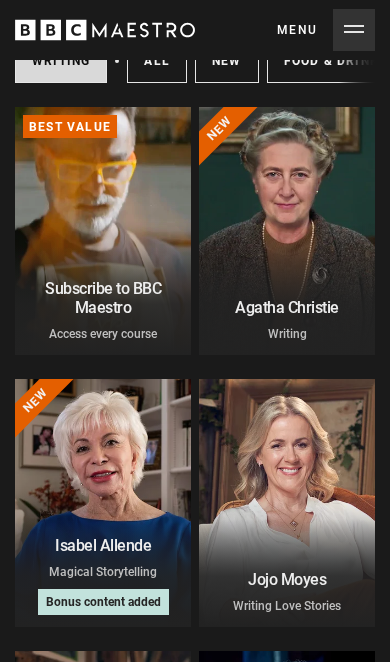 scroll, scrollTop: 0, scrollLeft: 0, axis: both 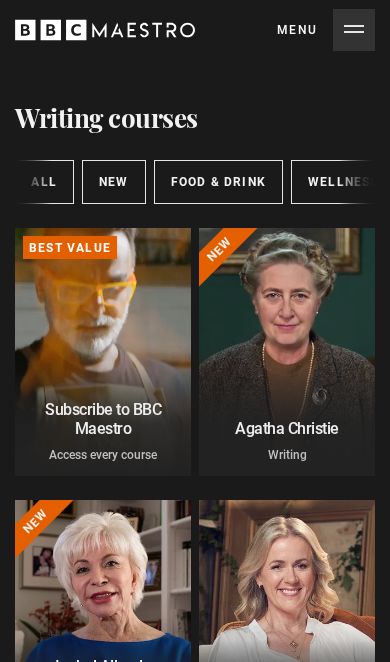 click on "Wellness" at bounding box center (343, 182) 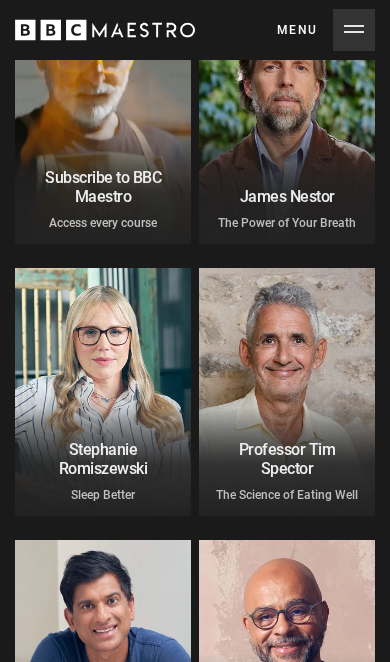 scroll, scrollTop: 0, scrollLeft: 0, axis: both 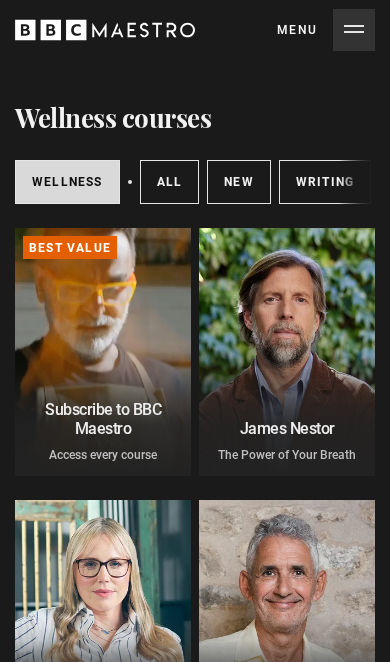 click on "All courses" at bounding box center [170, 182] 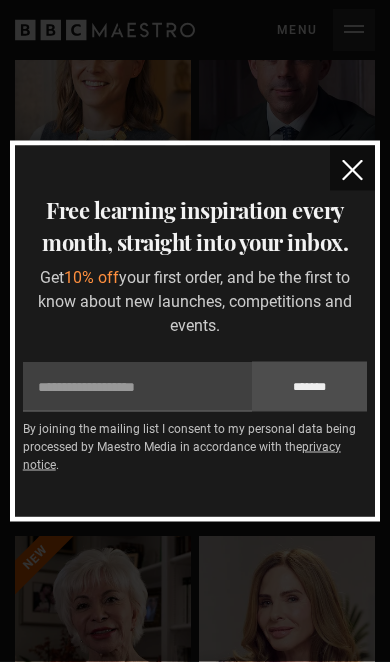 scroll, scrollTop: 466, scrollLeft: 0, axis: vertical 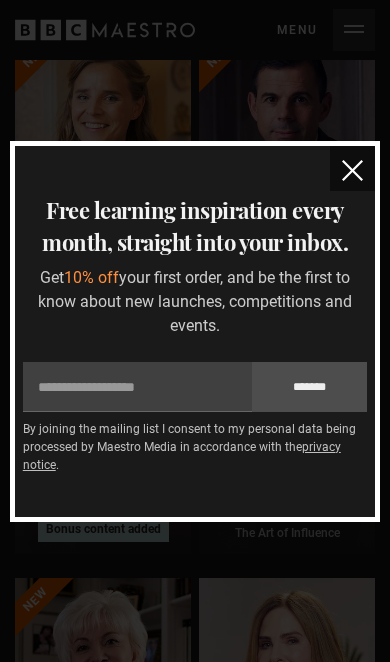 click at bounding box center [352, 170] 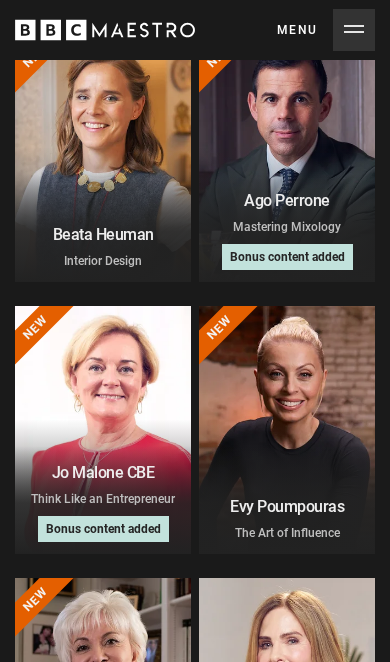 click at bounding box center [287, 430] 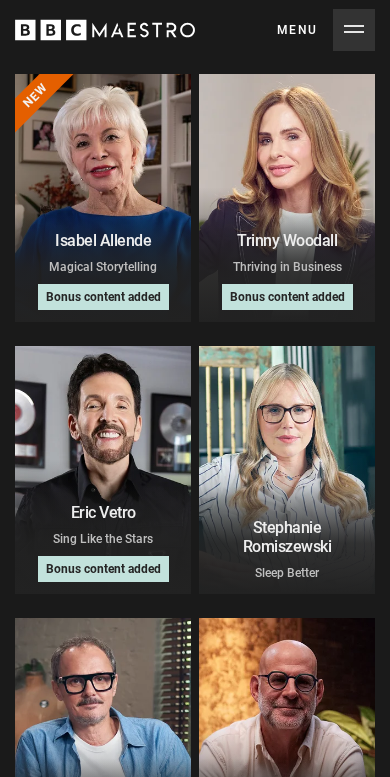 scroll, scrollTop: 970, scrollLeft: 0, axis: vertical 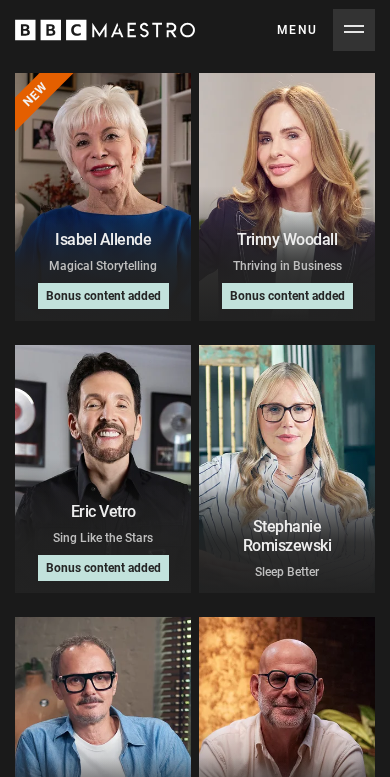 click at bounding box center (103, 198) 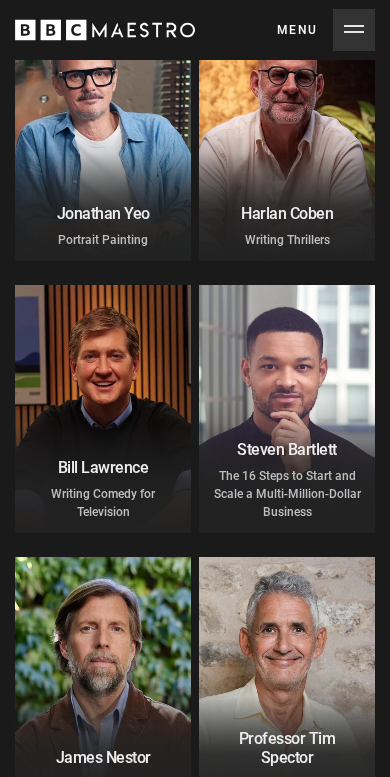 scroll, scrollTop: 1575, scrollLeft: 0, axis: vertical 